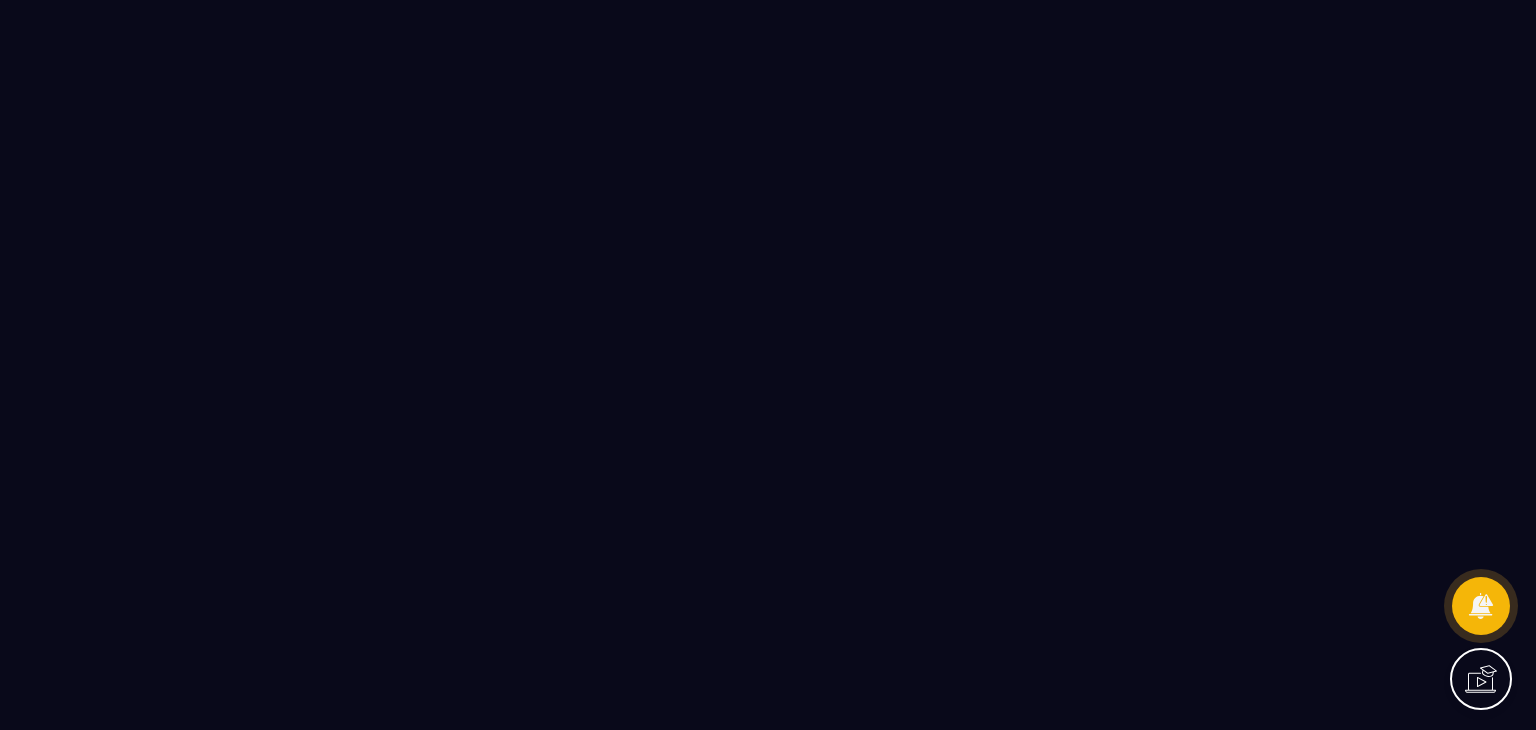 scroll, scrollTop: 0, scrollLeft: 0, axis: both 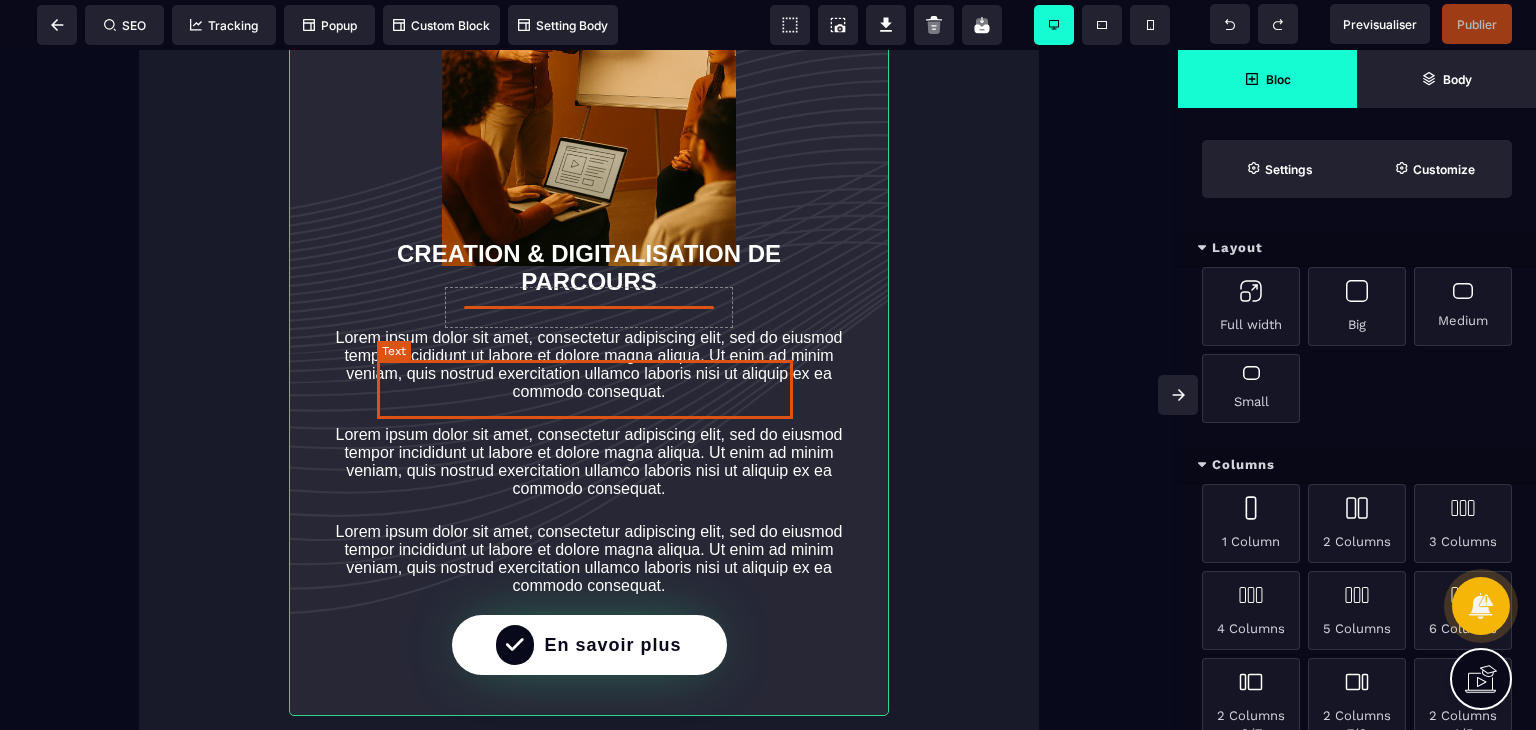 click on "CREATION & DIGITALISATION DE PARCOURS" at bounding box center [592, 267] 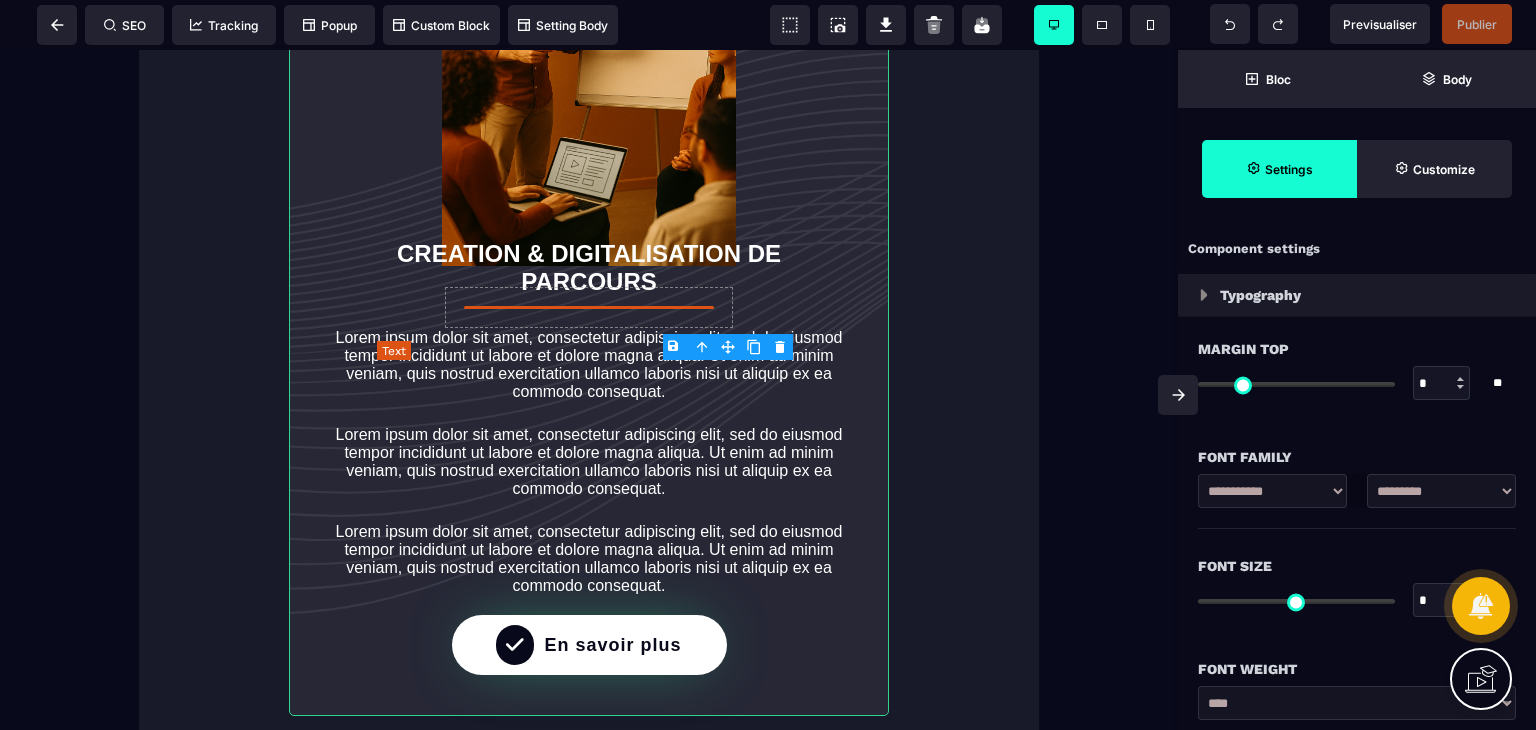 click on "CREATION & DIGITALISATION DE PARCOURS" at bounding box center [592, 267] 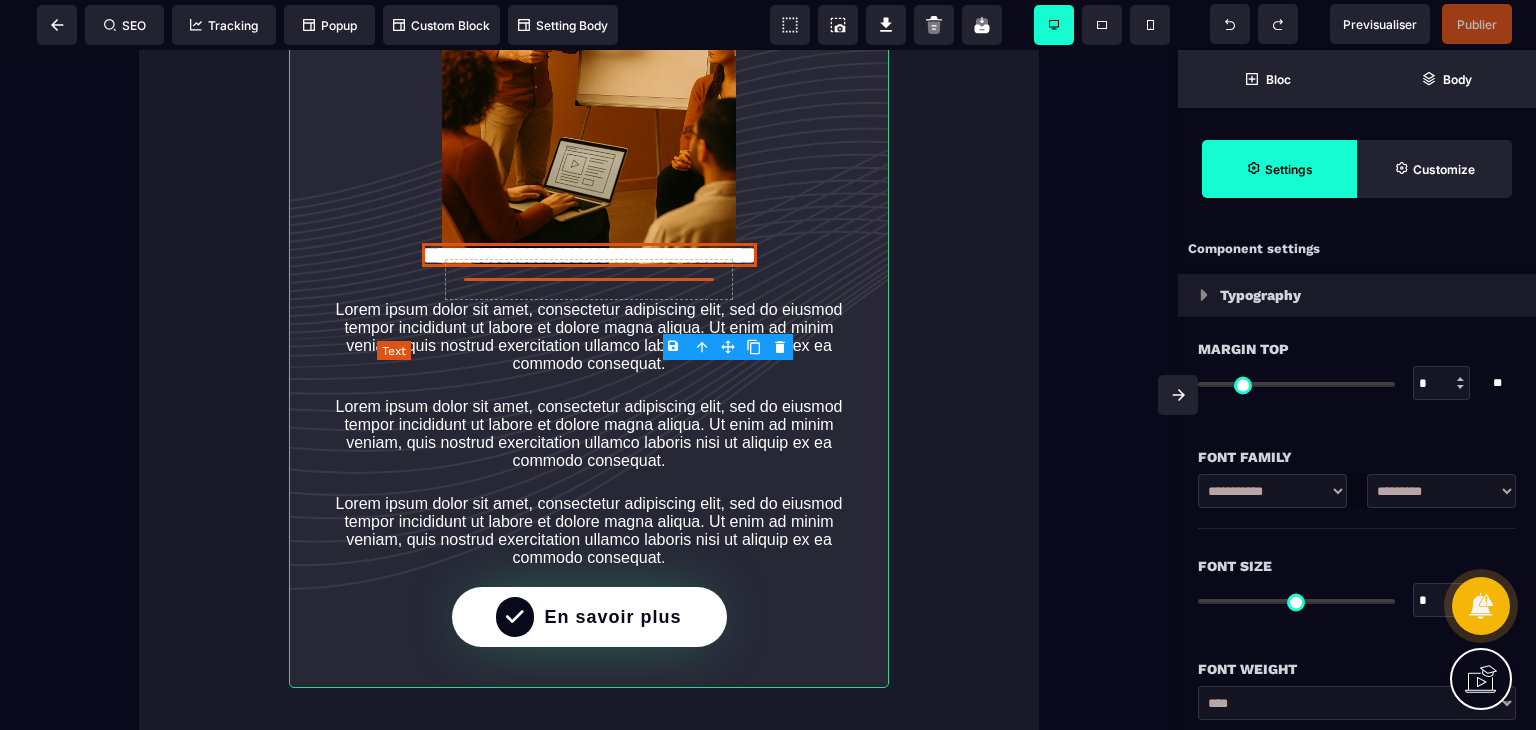 type on "*" 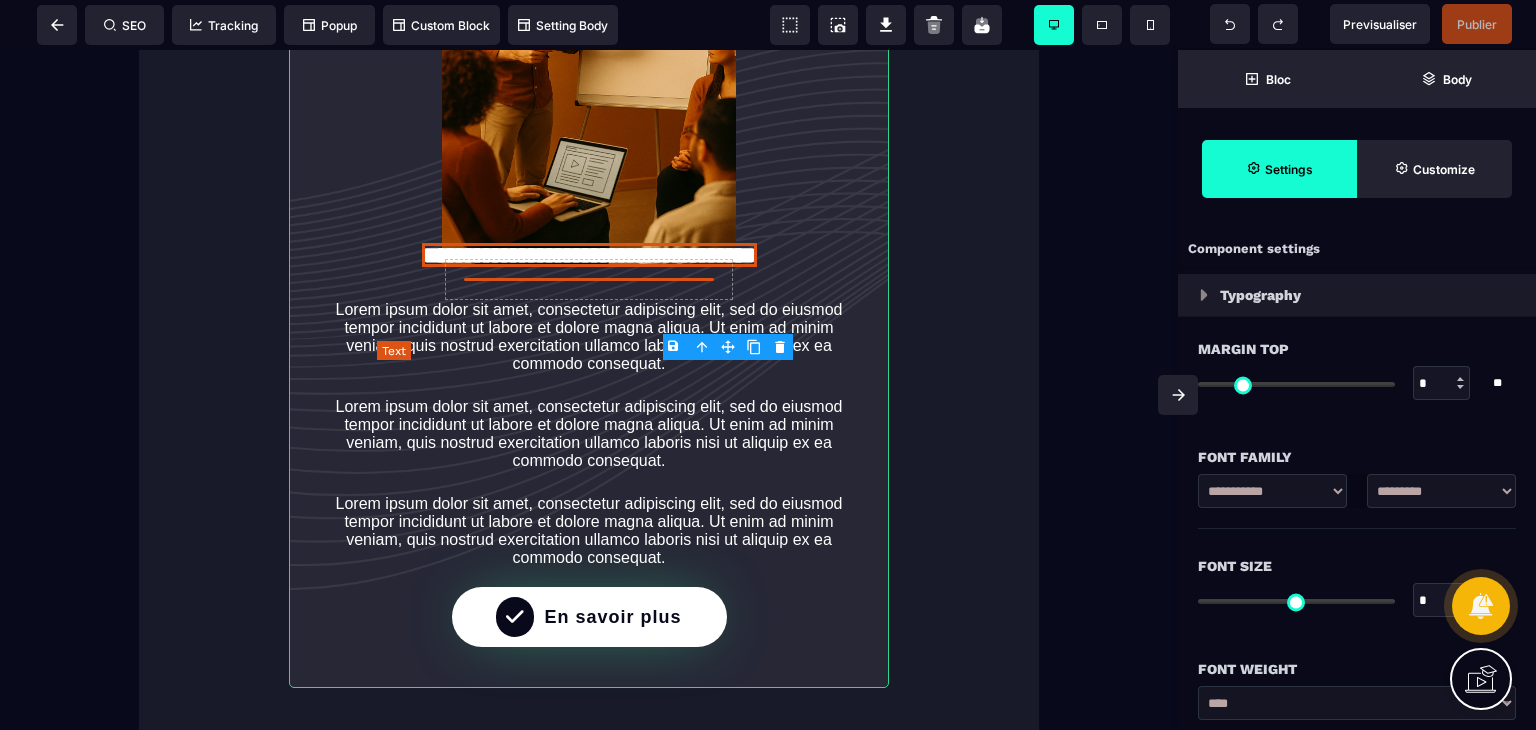 type on "*" 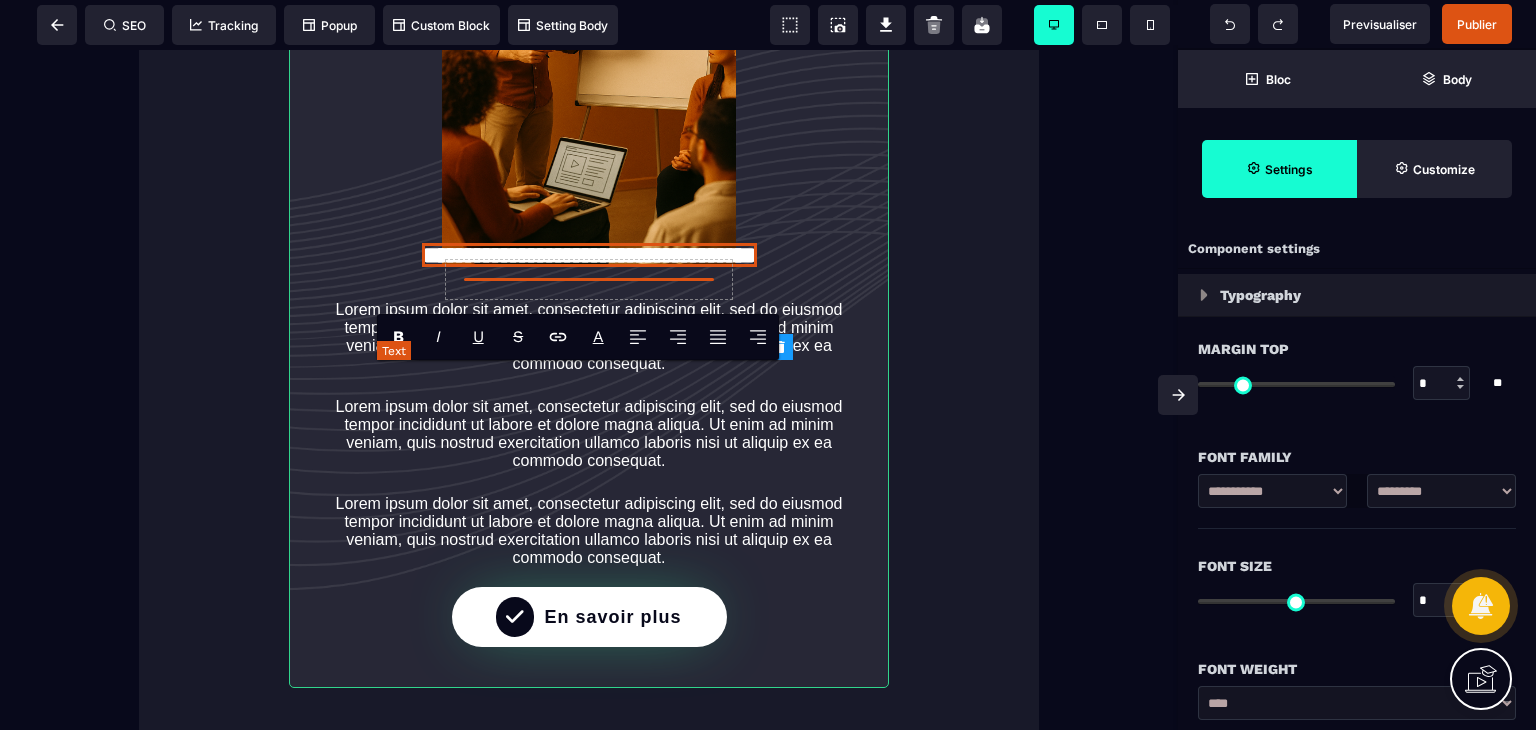 select on "**" 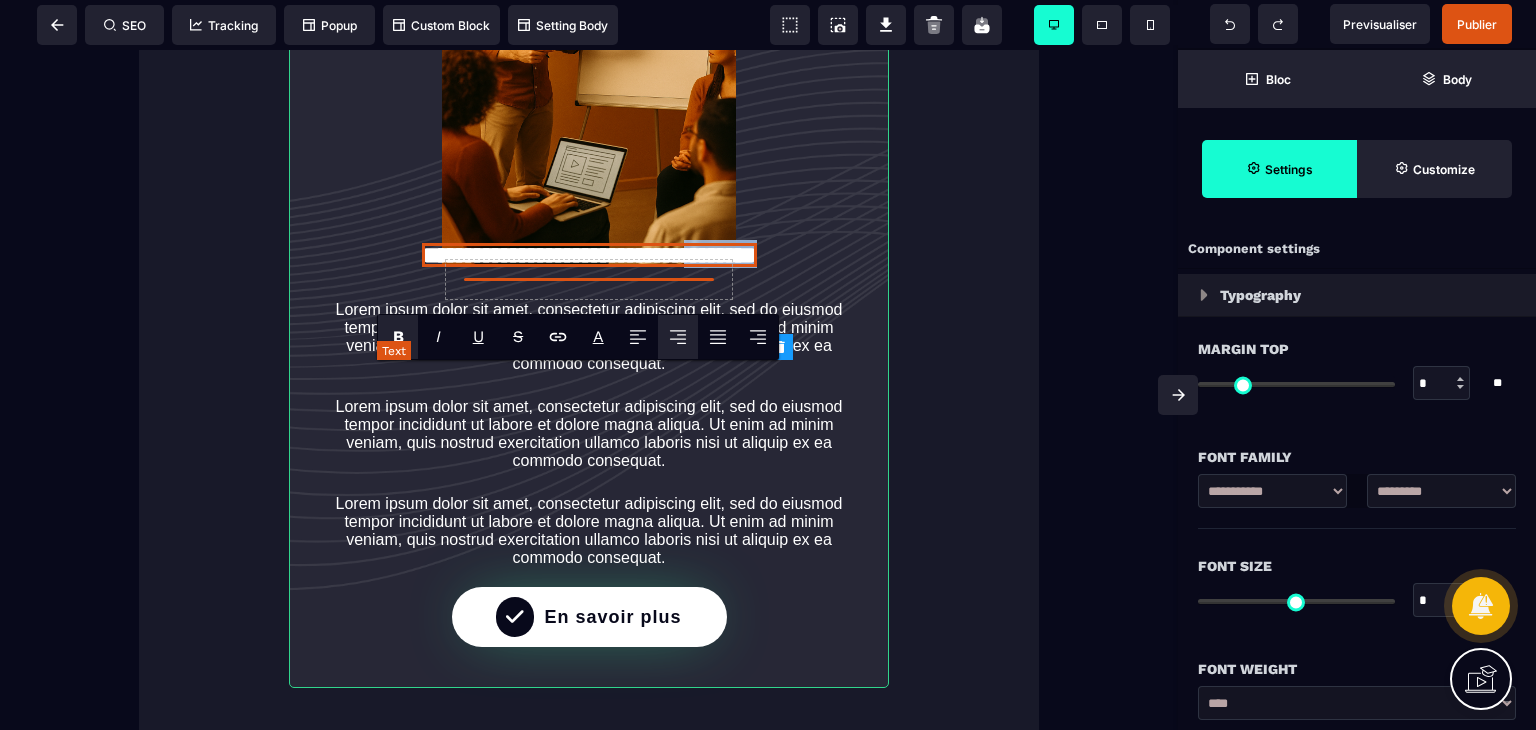 type 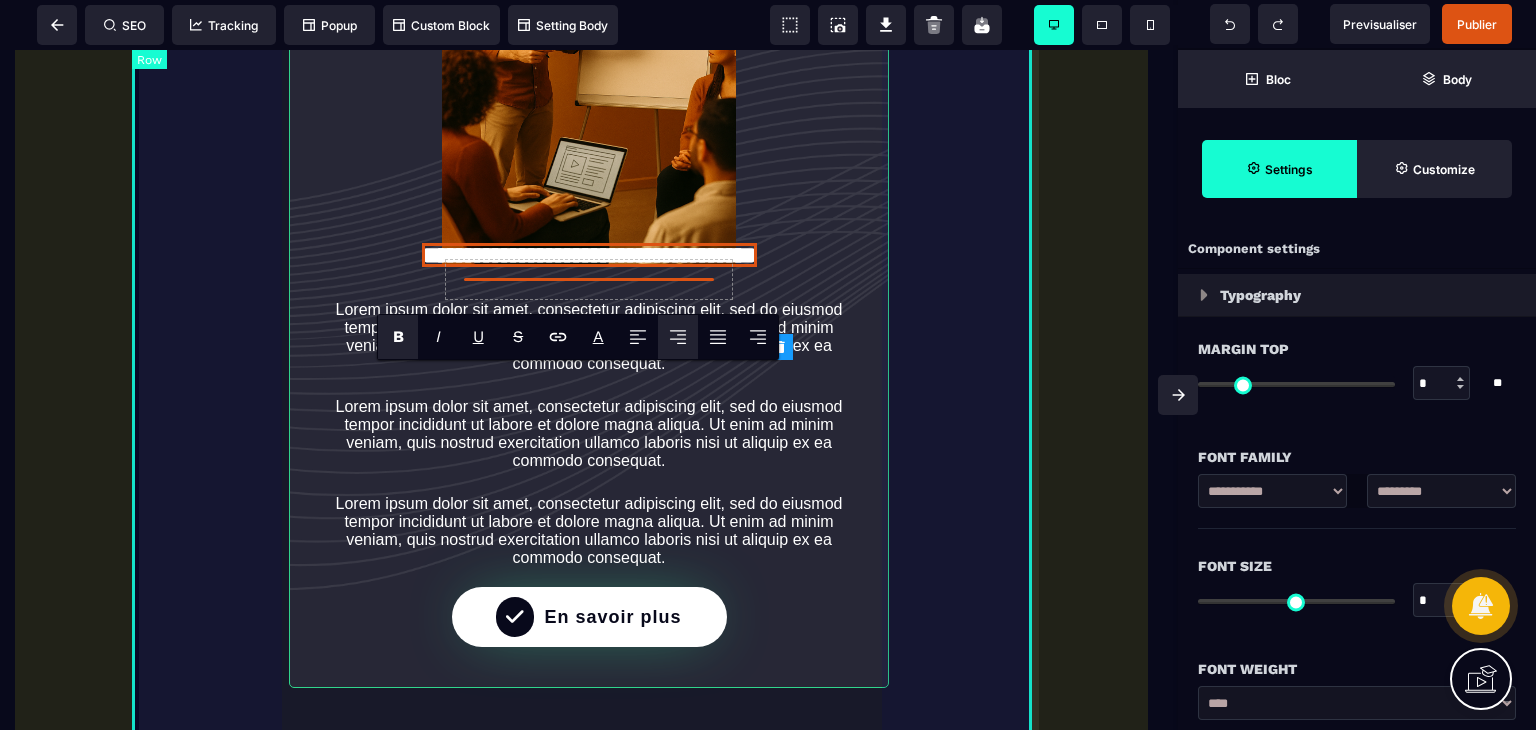click on "**********" at bounding box center (589, 272) 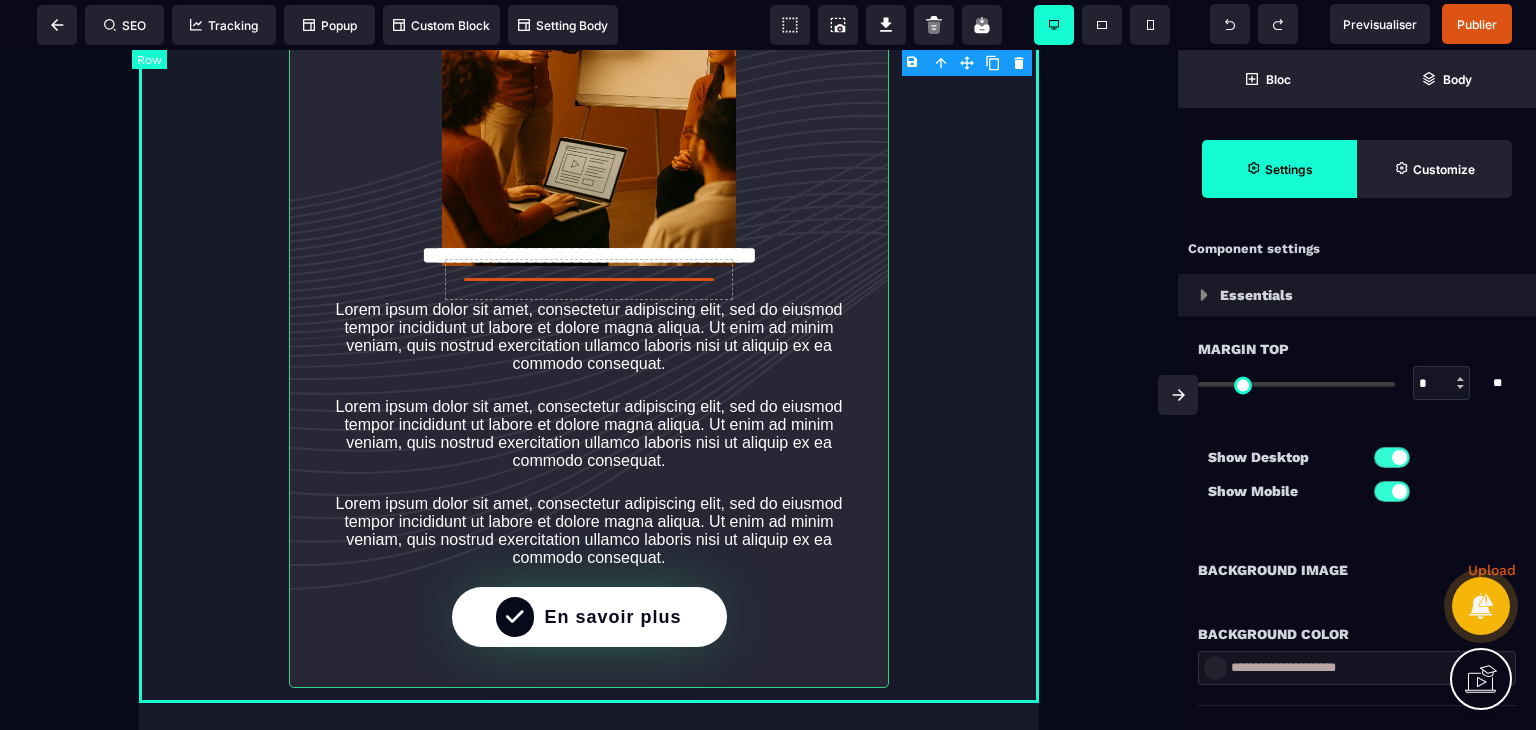 type on "*" 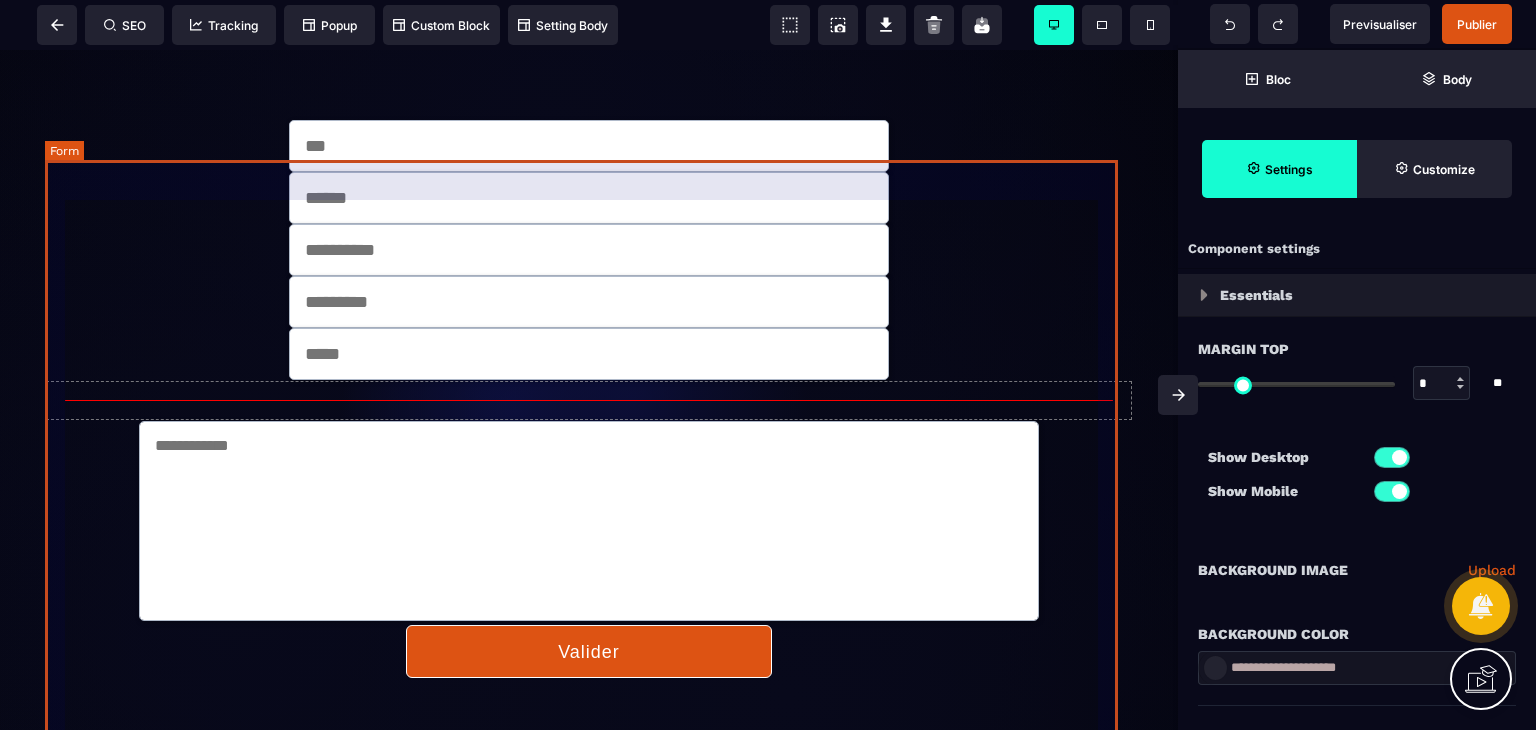 scroll, scrollTop: 2955, scrollLeft: 0, axis: vertical 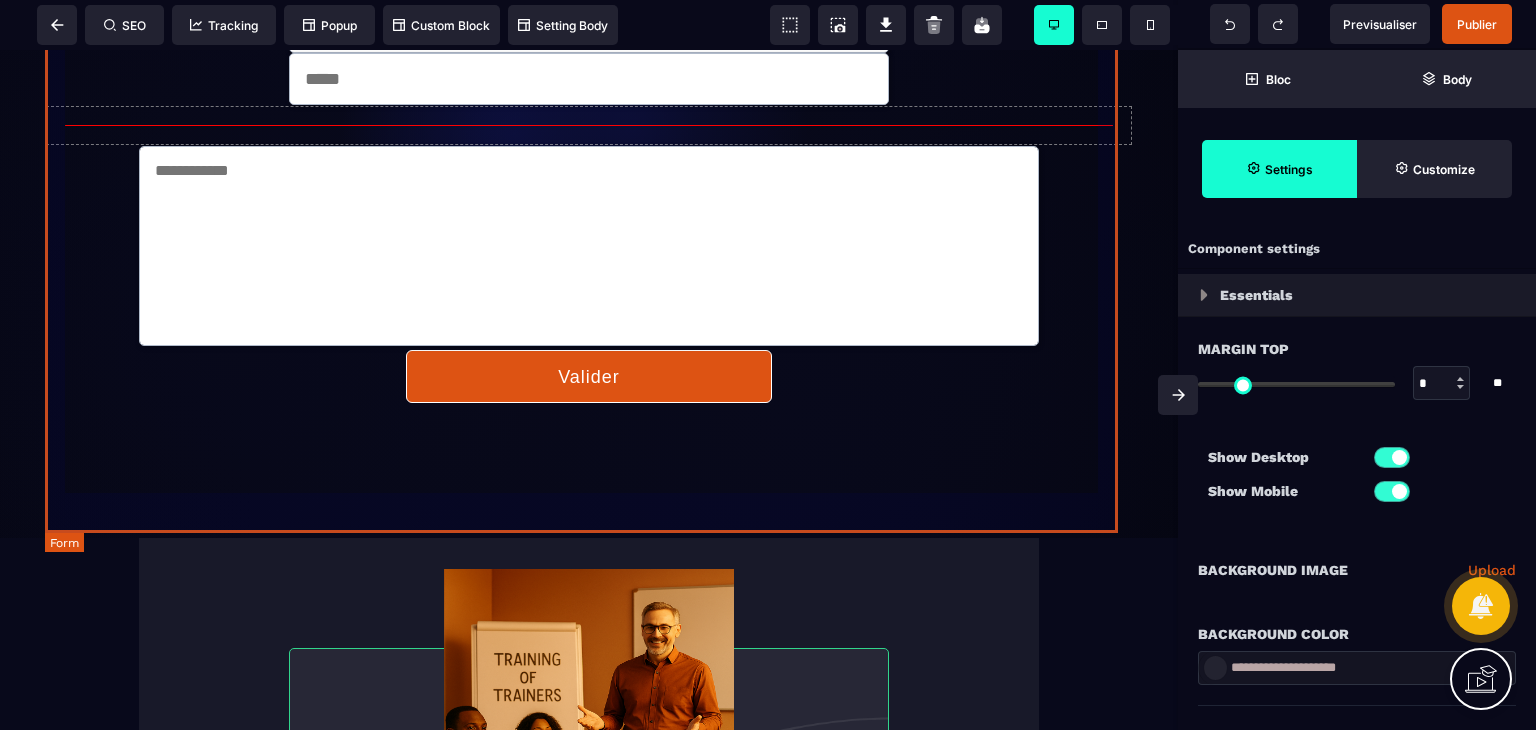 click on "Valider" at bounding box center (589, 124) 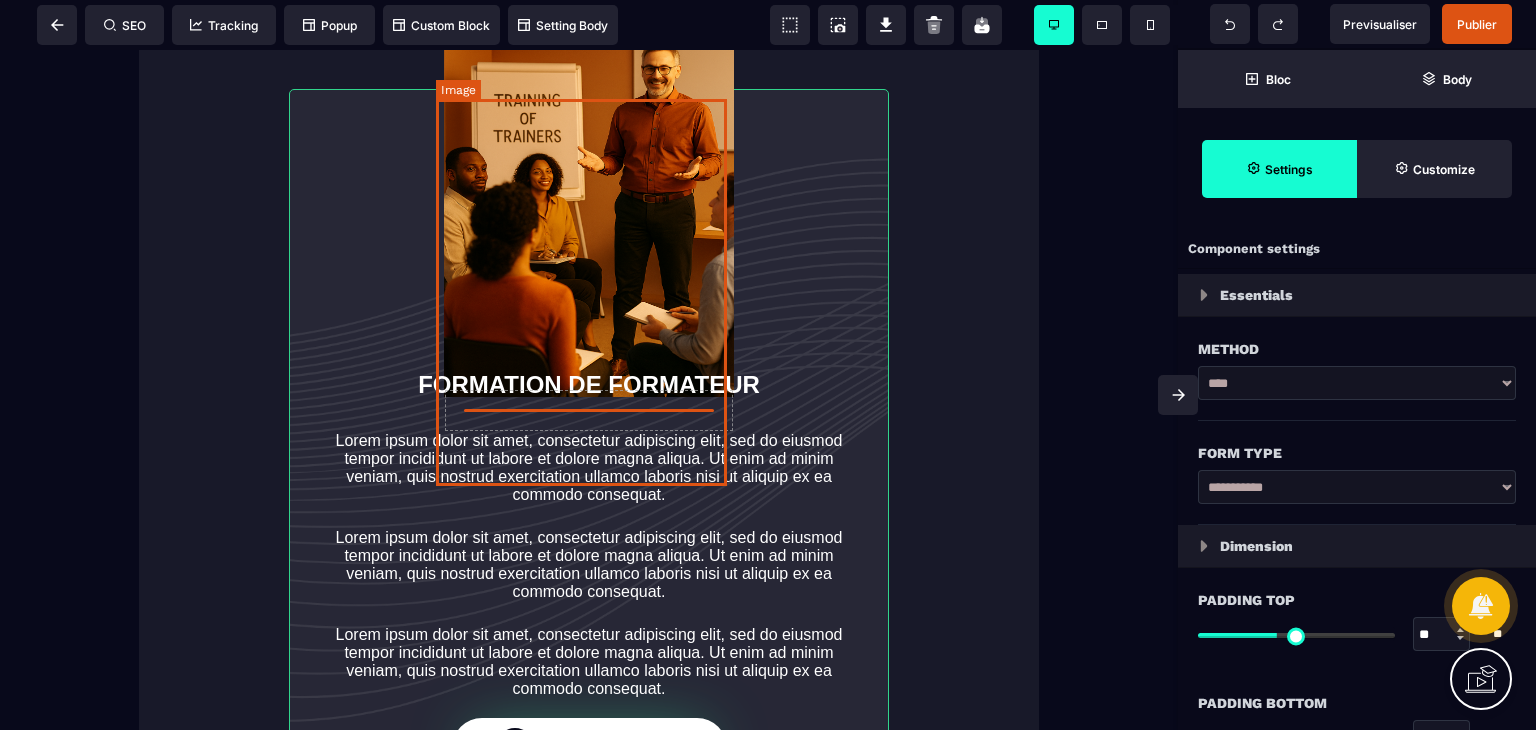 scroll, scrollTop: 3738, scrollLeft: 0, axis: vertical 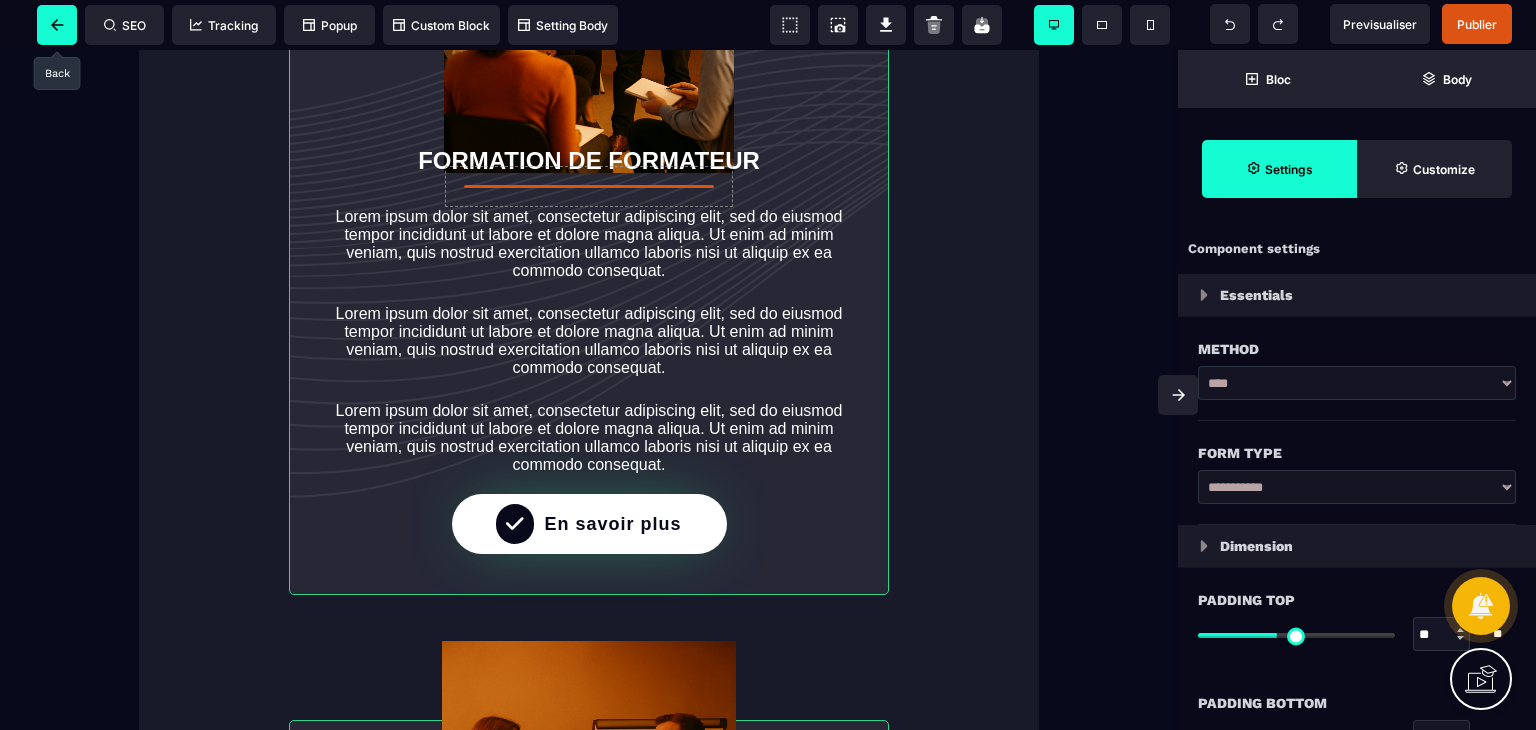 click at bounding box center [57, 25] 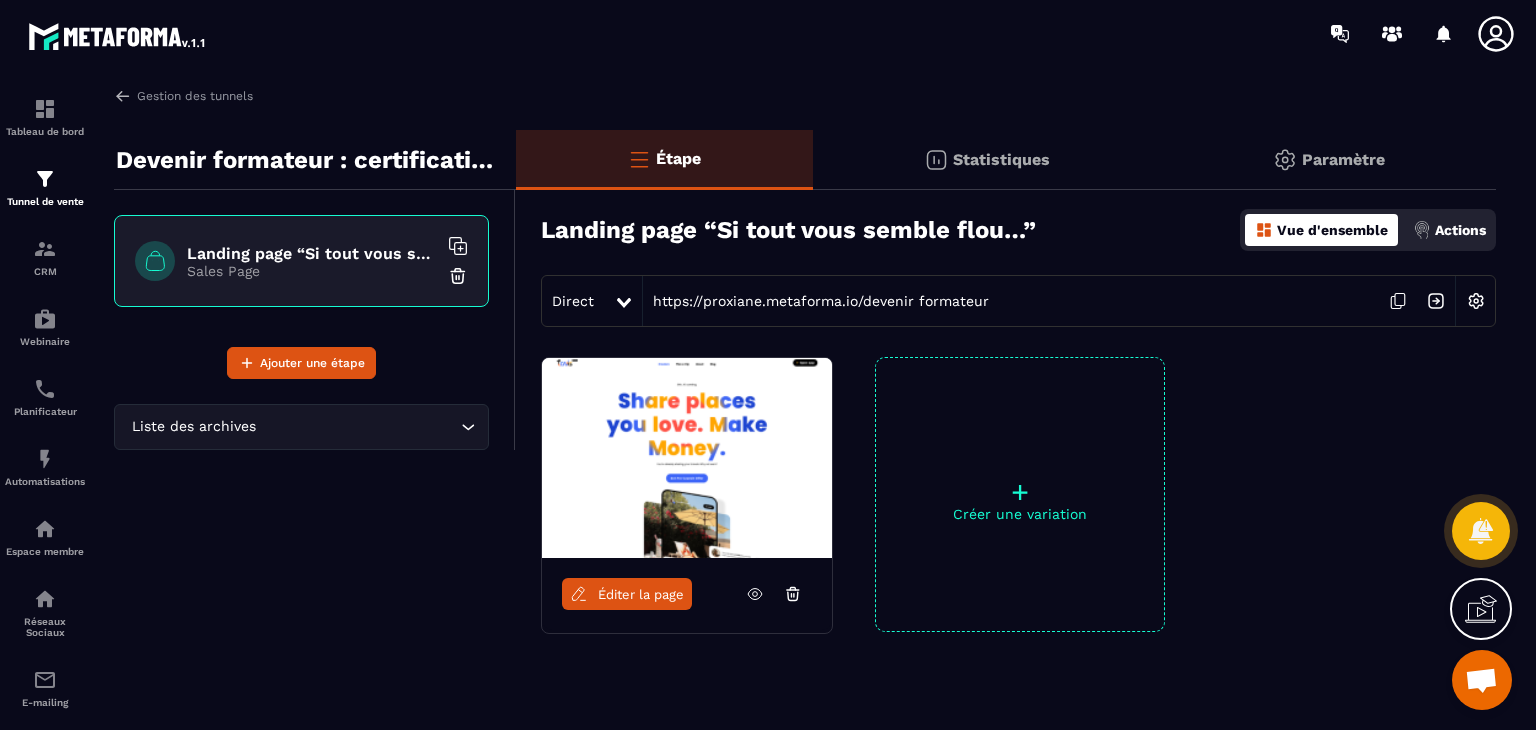 click 